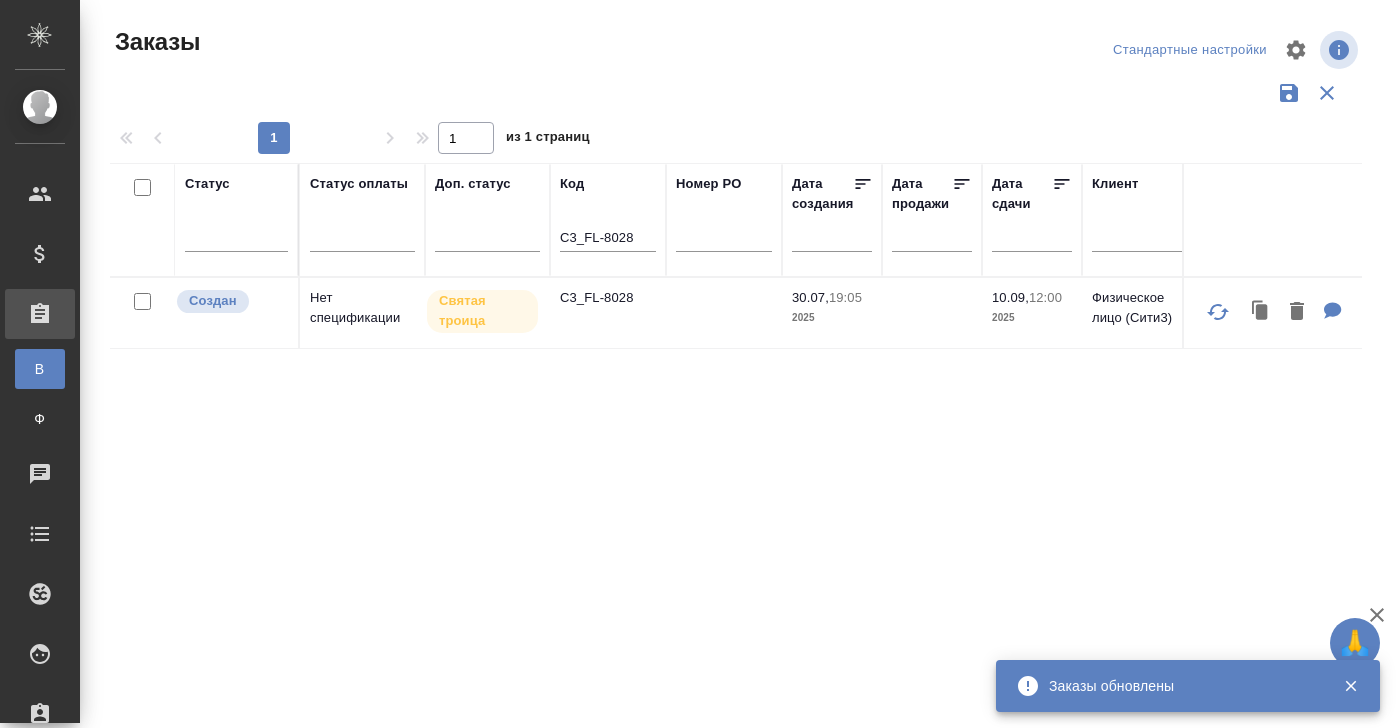 scroll, scrollTop: 0, scrollLeft: 0, axis: both 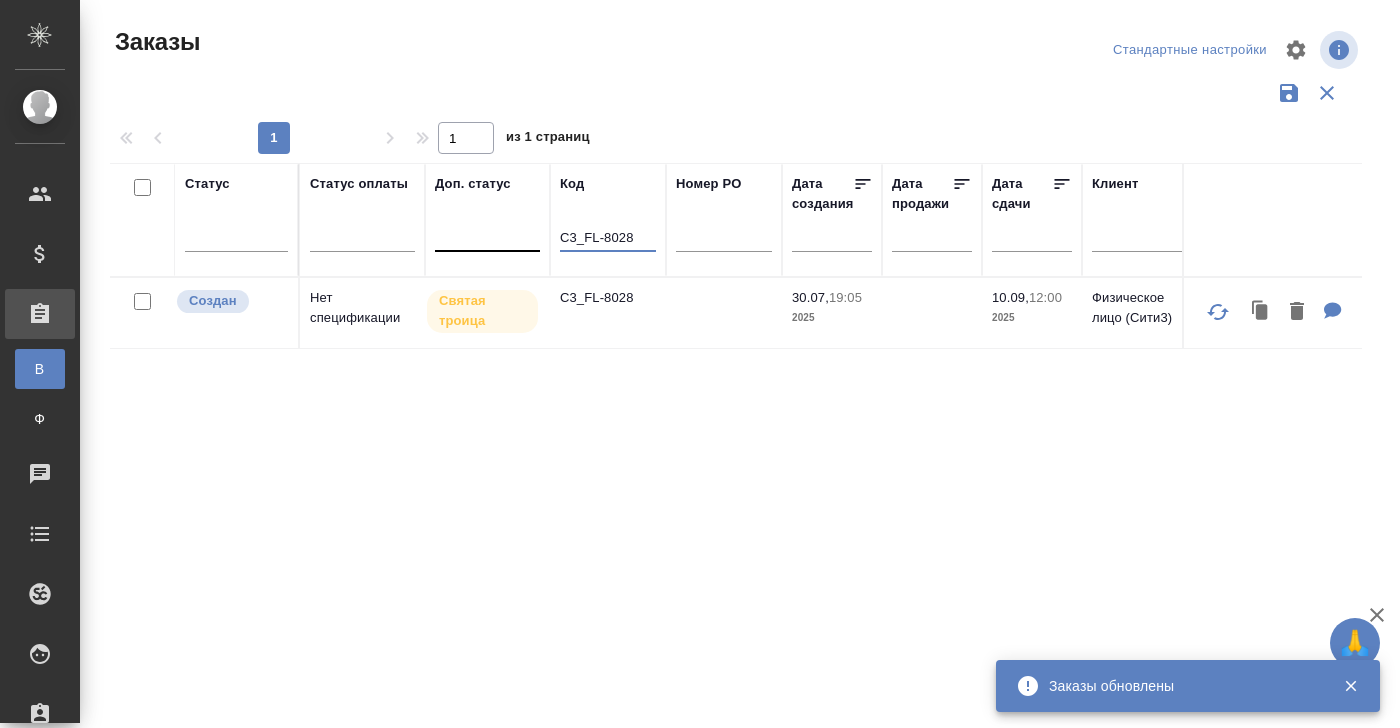 drag, startPoint x: 642, startPoint y: 239, endPoint x: 516, endPoint y: 239, distance: 126 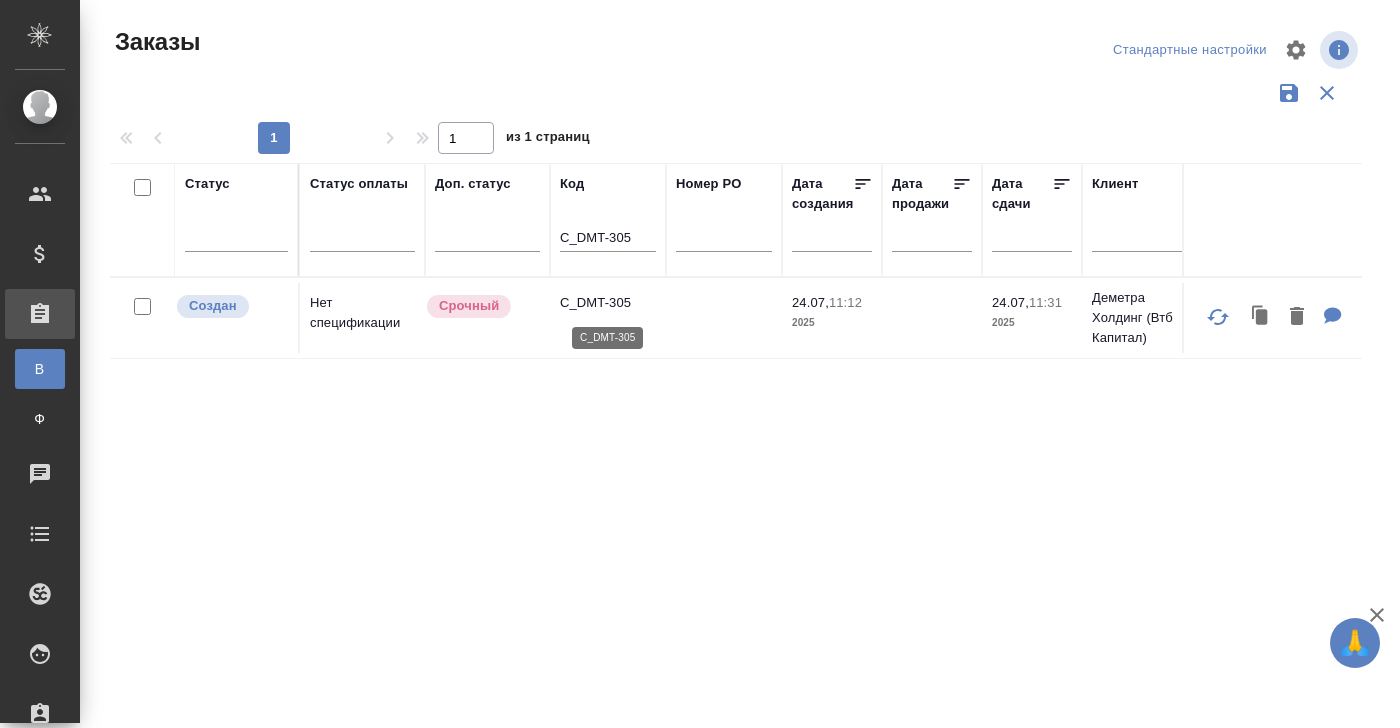 click on "C_DMT-305" at bounding box center [608, 303] 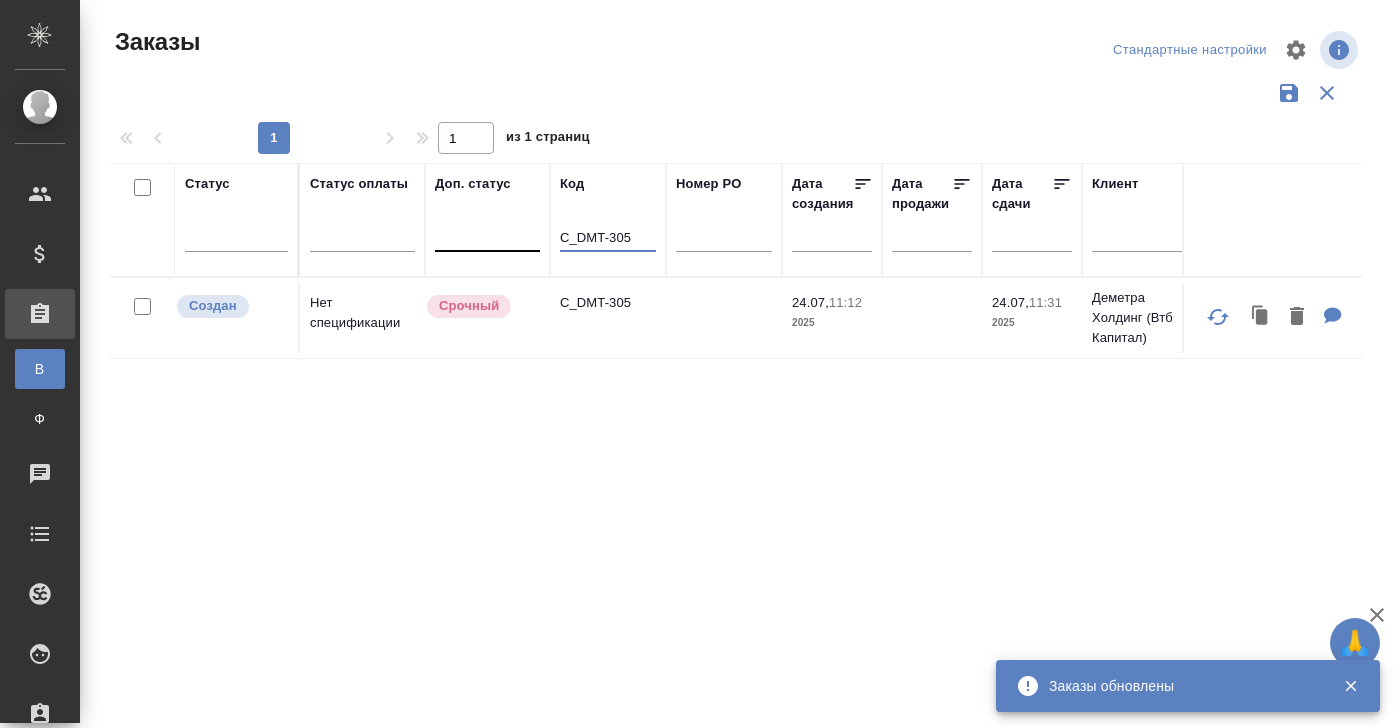 drag, startPoint x: 652, startPoint y: 241, endPoint x: 506, endPoint y: 241, distance: 146 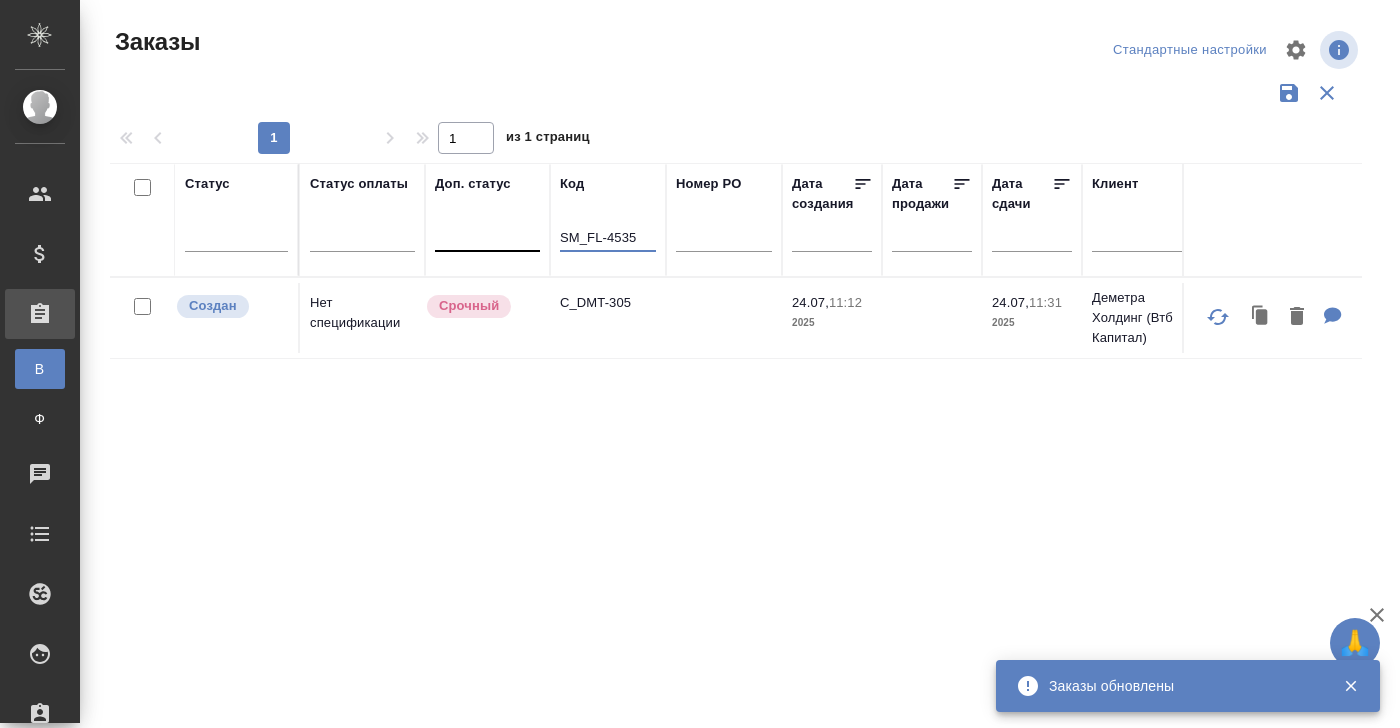 type on "SM_FL-4535" 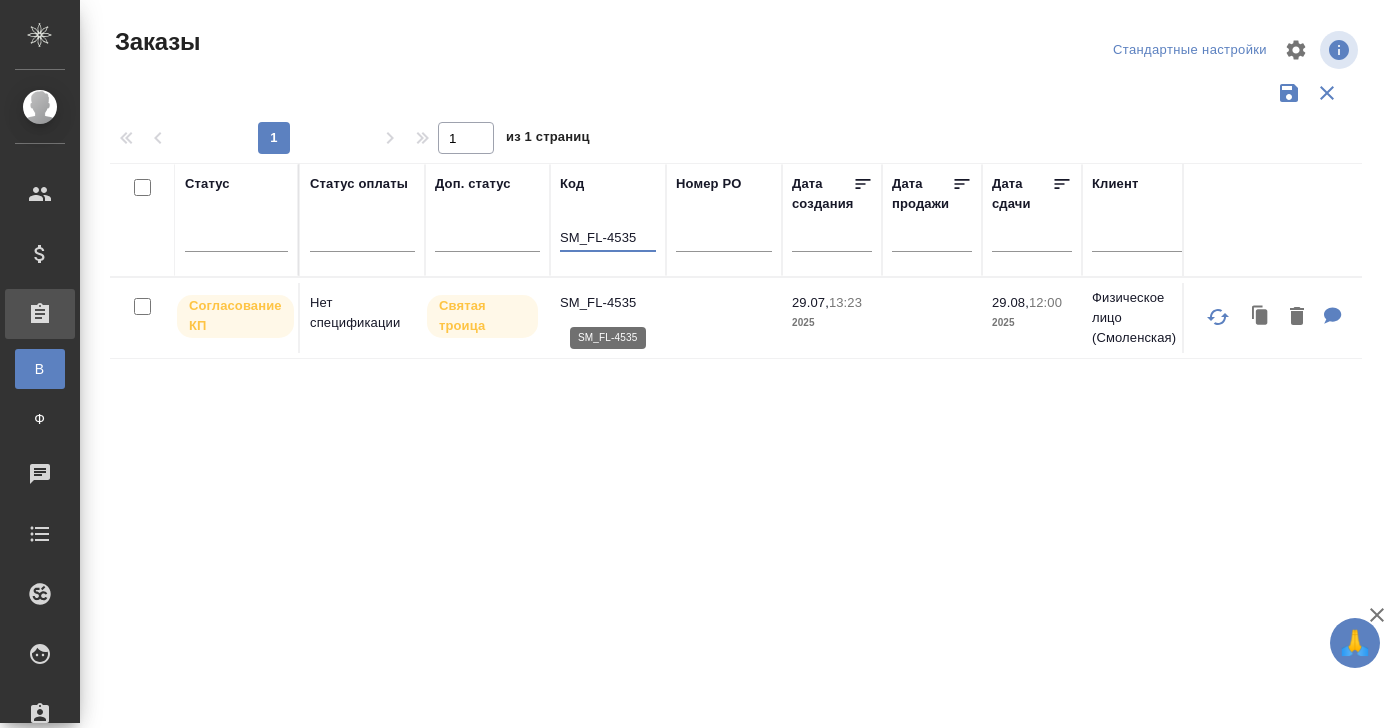 click on "SM_FL-4535" at bounding box center [608, 303] 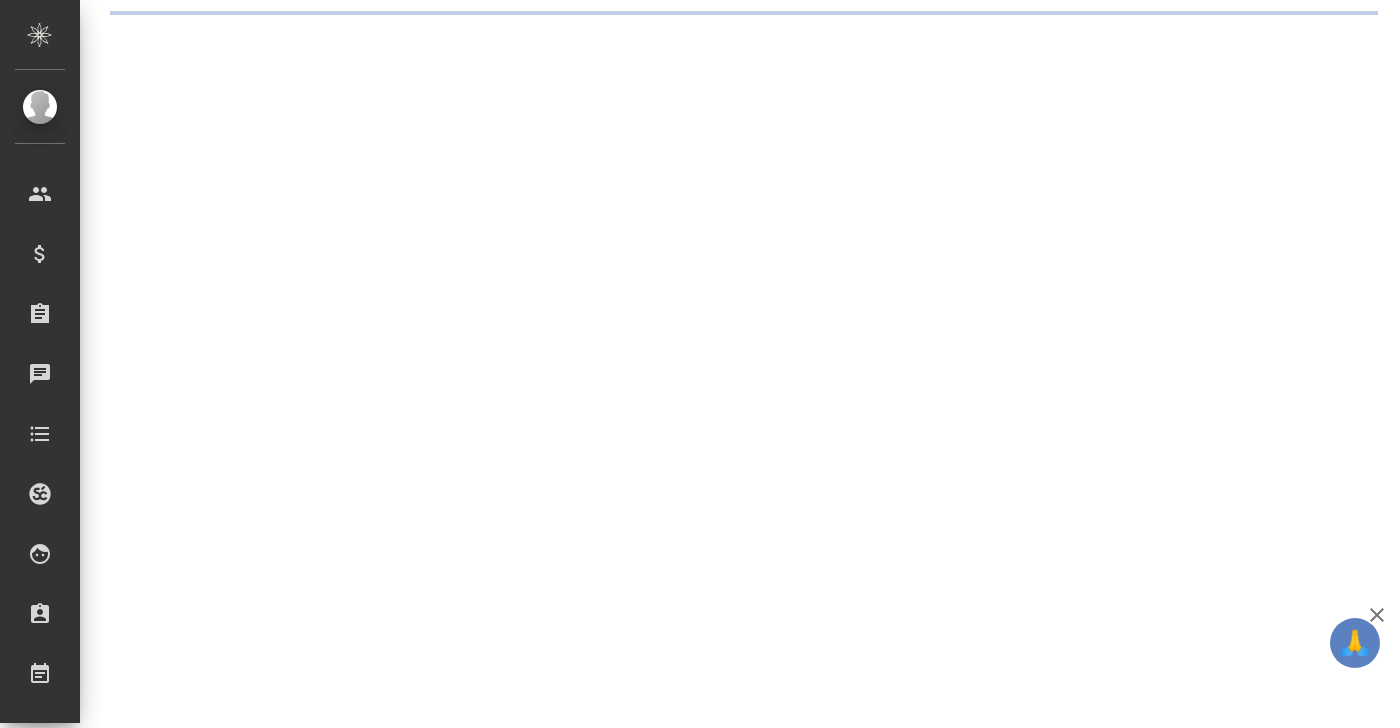 scroll, scrollTop: 0, scrollLeft: 0, axis: both 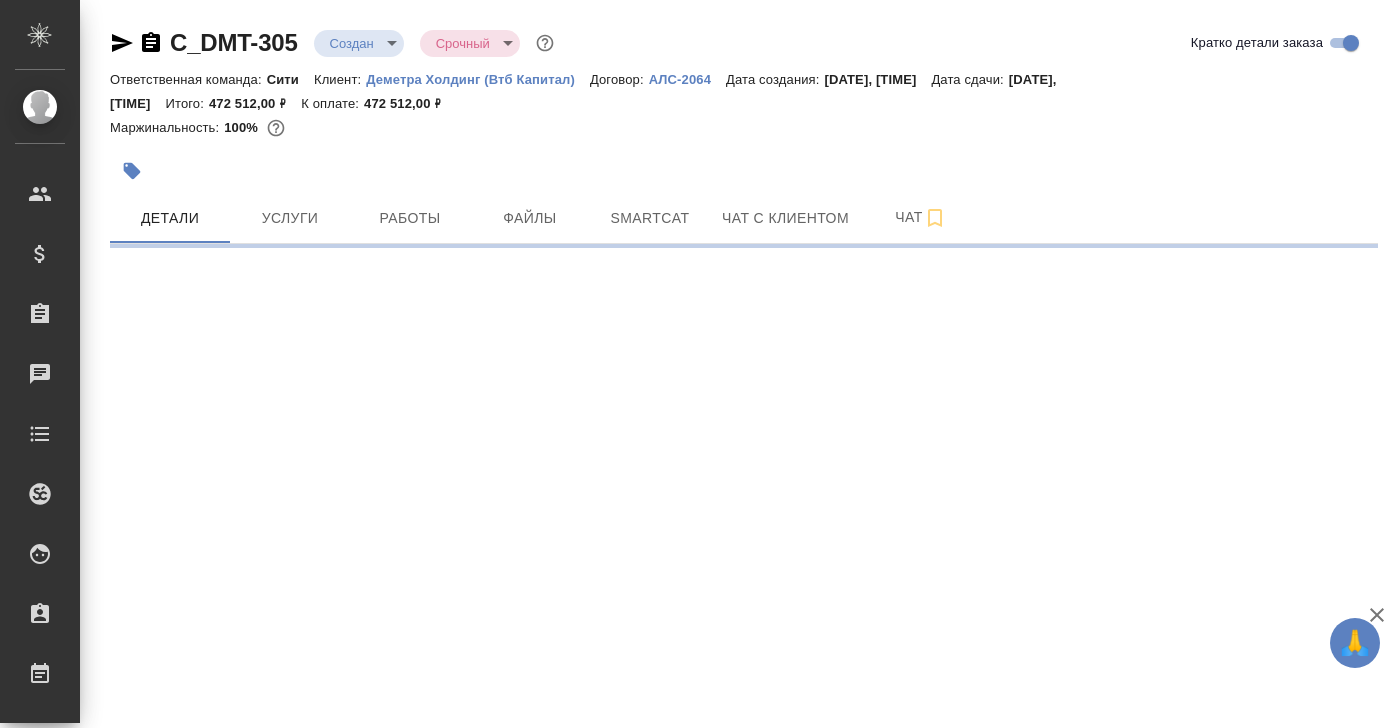 select on "RU" 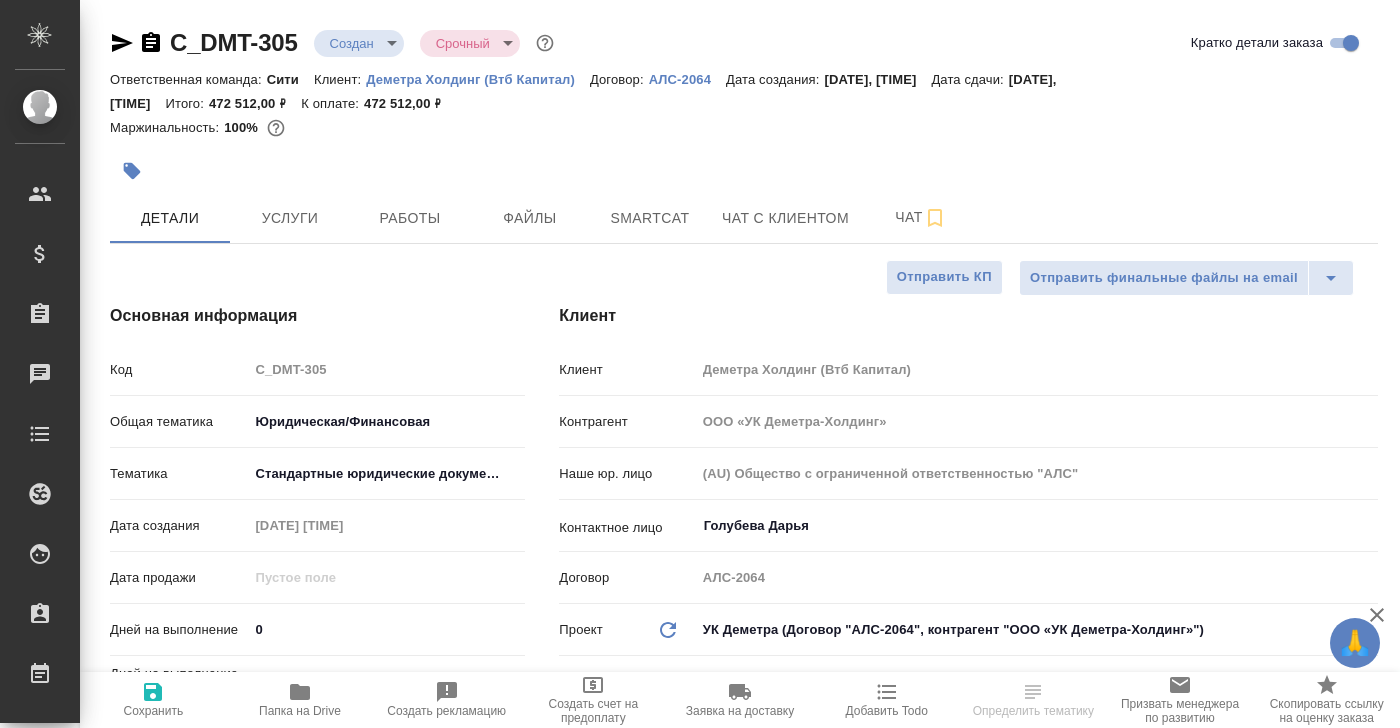 type on "x" 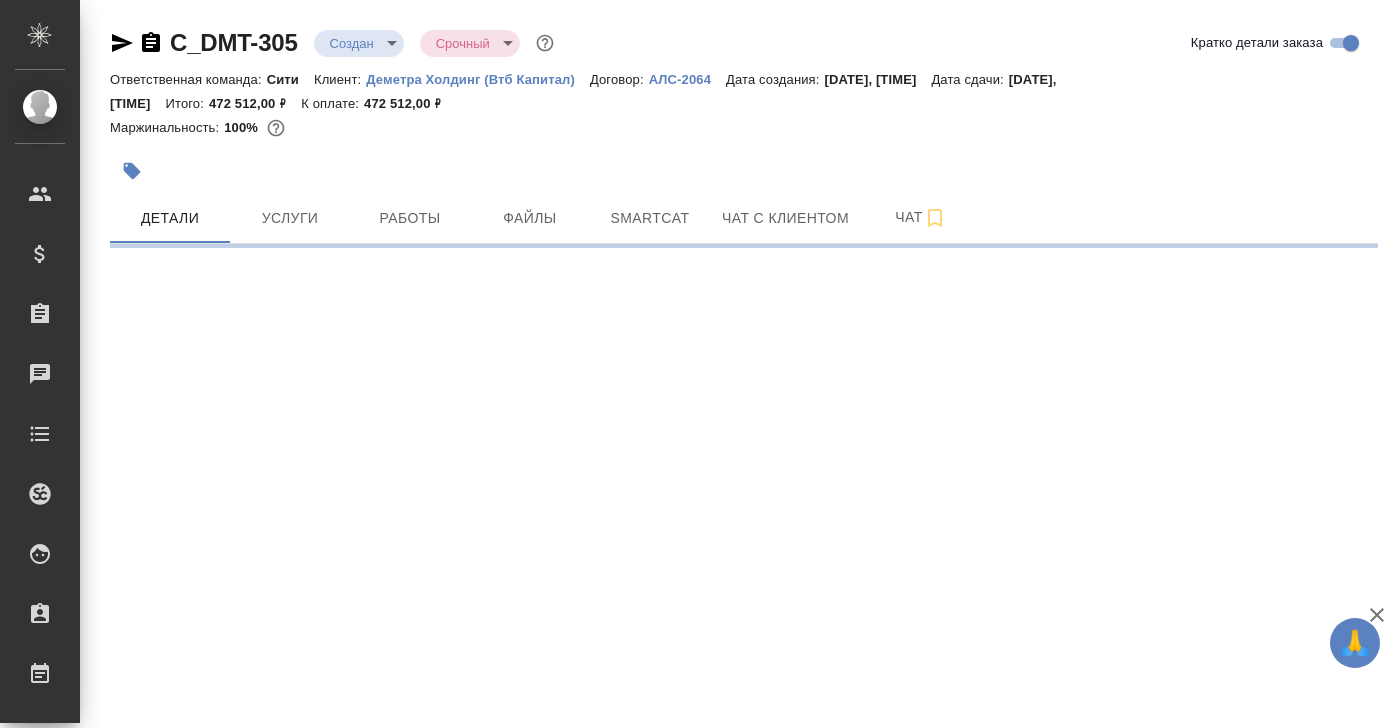 scroll, scrollTop: 0, scrollLeft: 0, axis: both 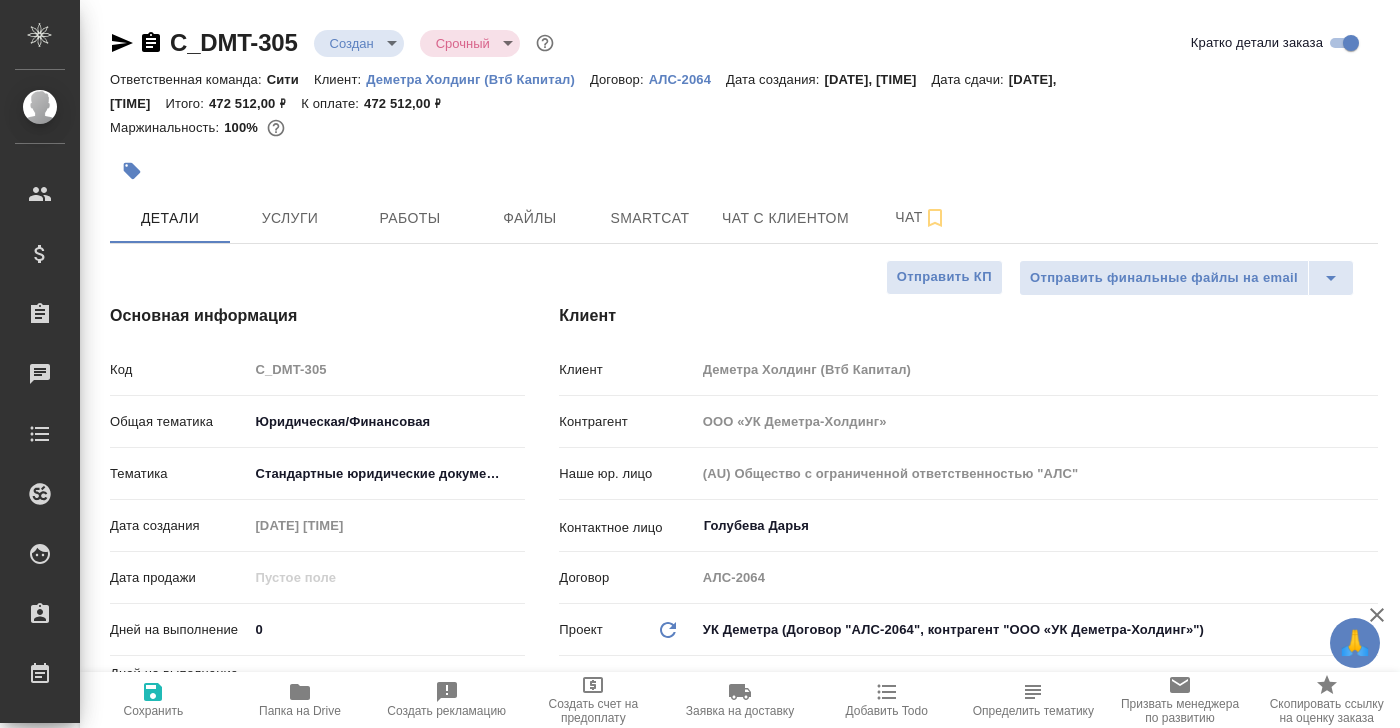 type on "x" 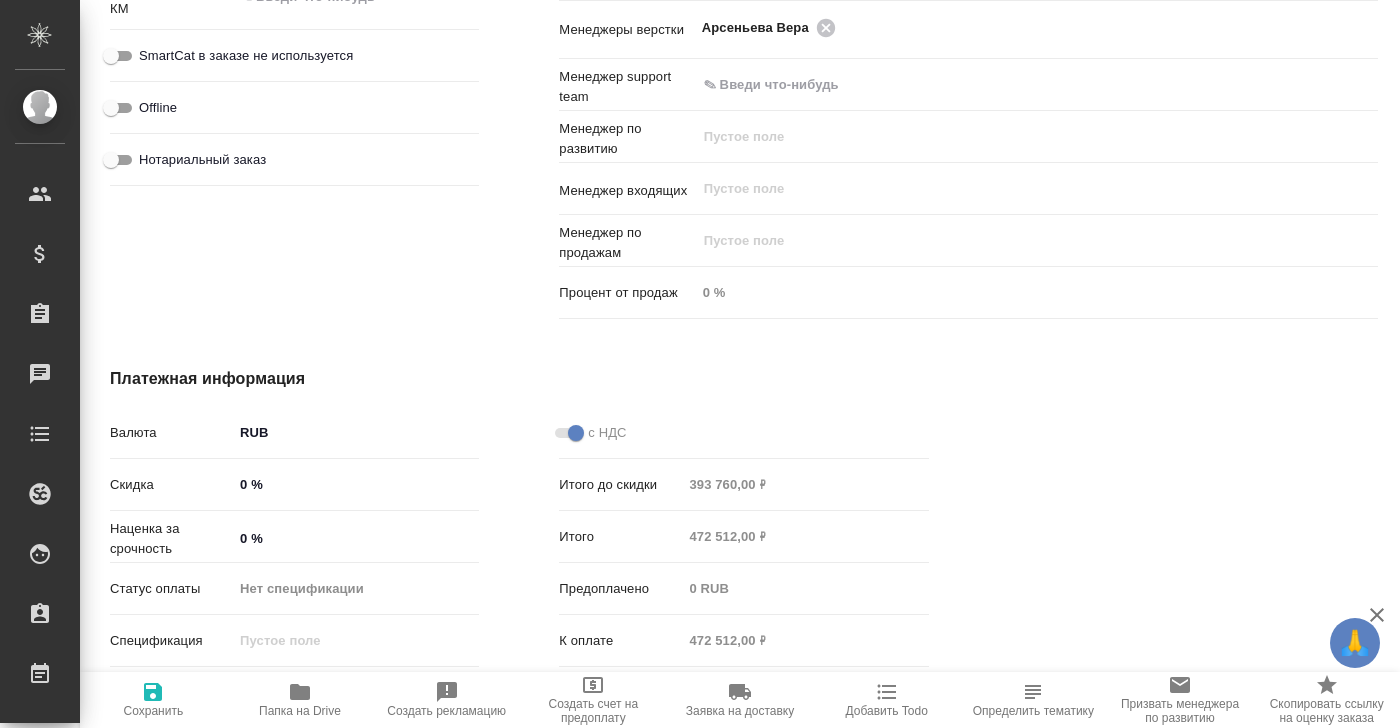 scroll, scrollTop: 1363, scrollLeft: 0, axis: vertical 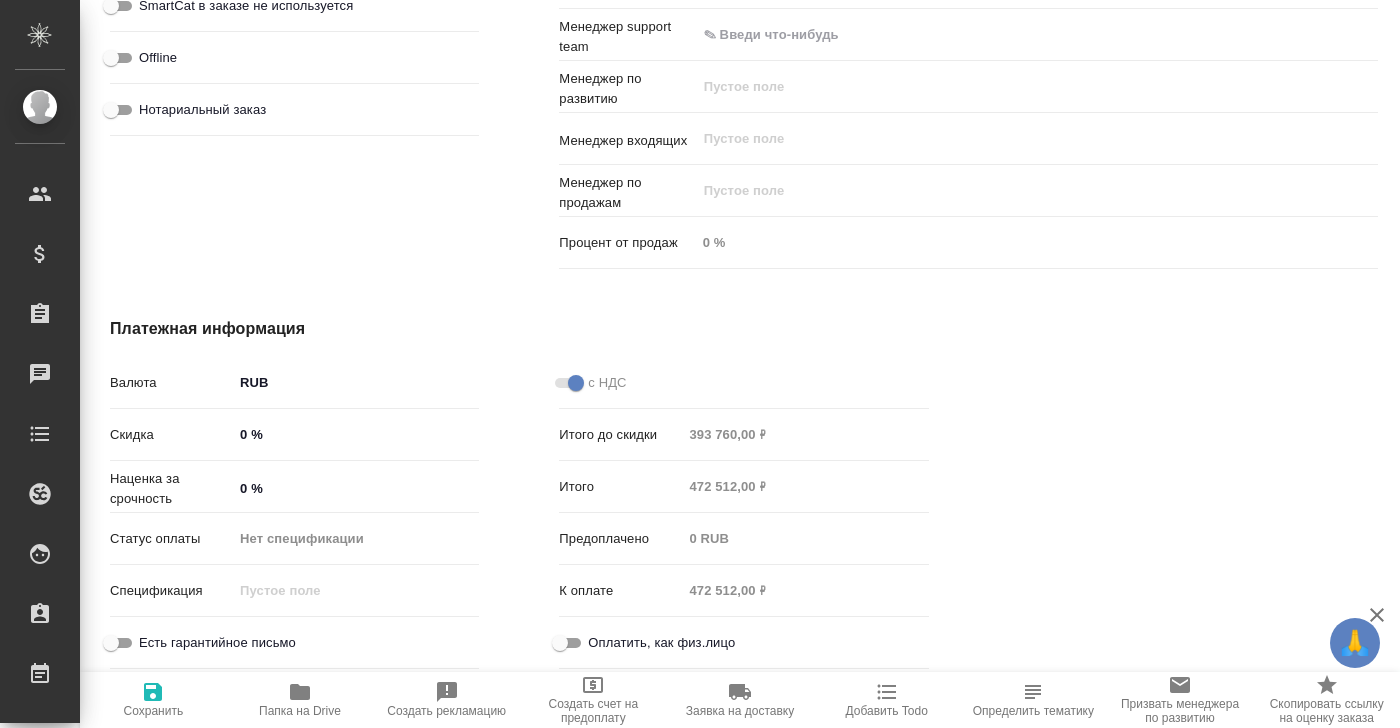 type on "x" 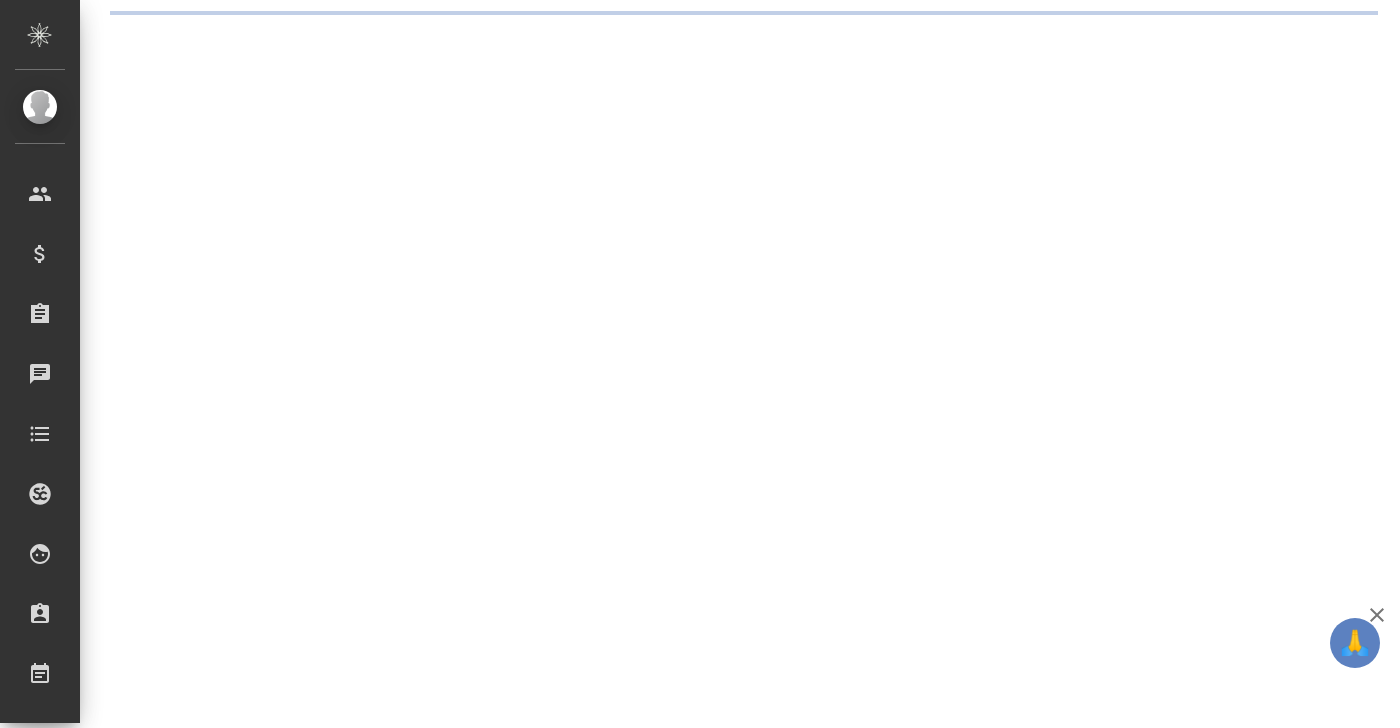 scroll, scrollTop: 0, scrollLeft: 0, axis: both 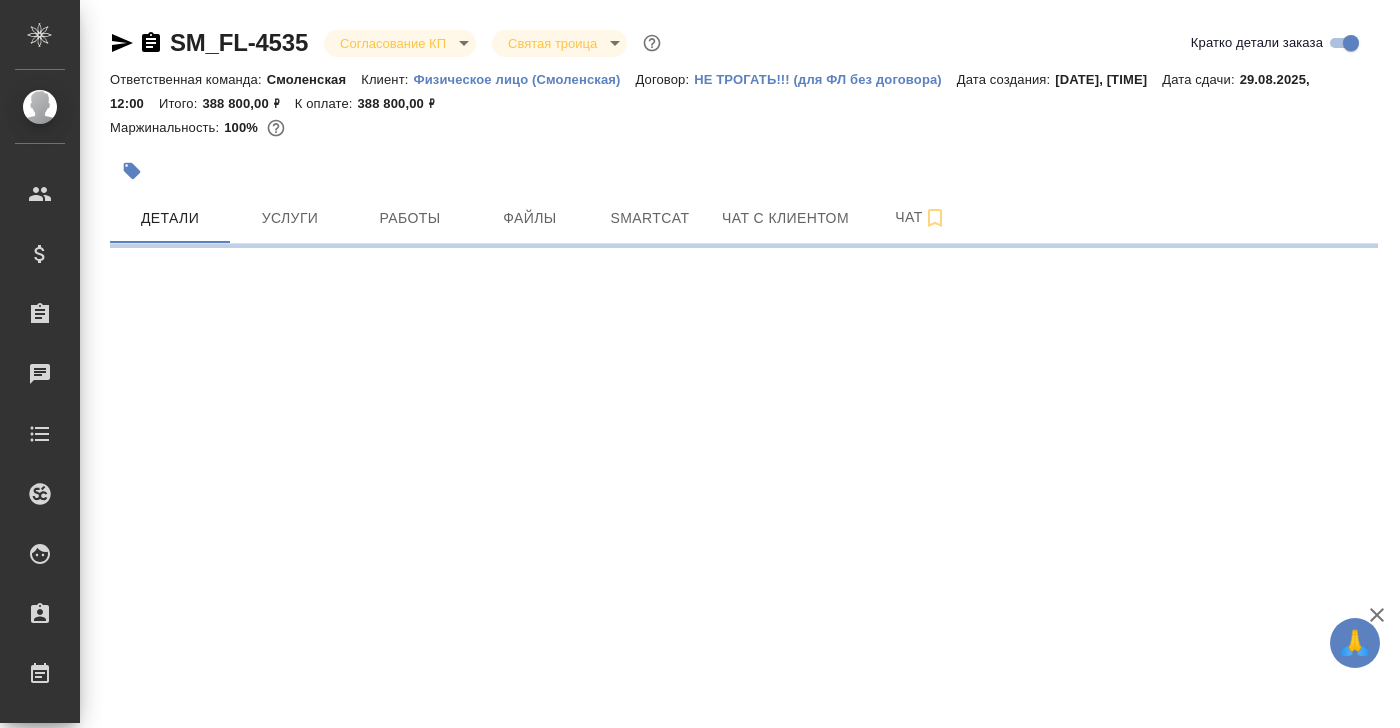 select on "RU" 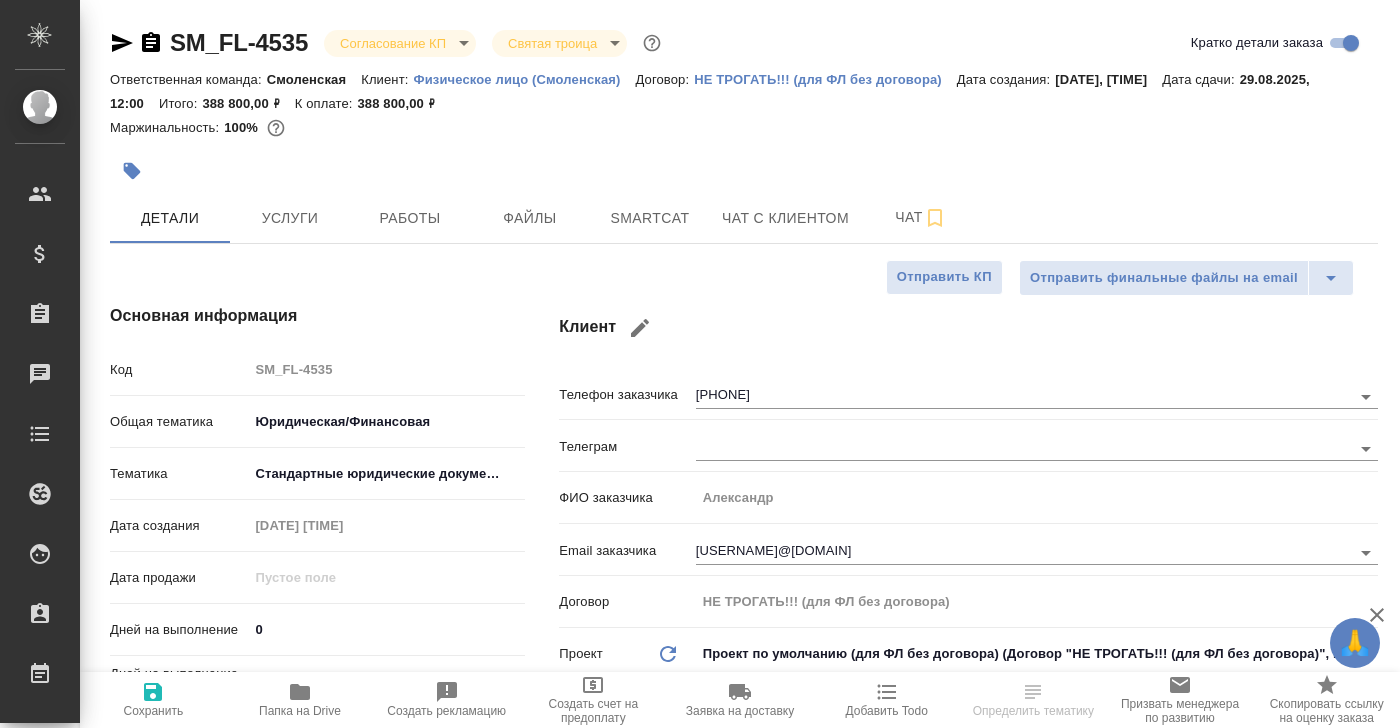 type on "x" 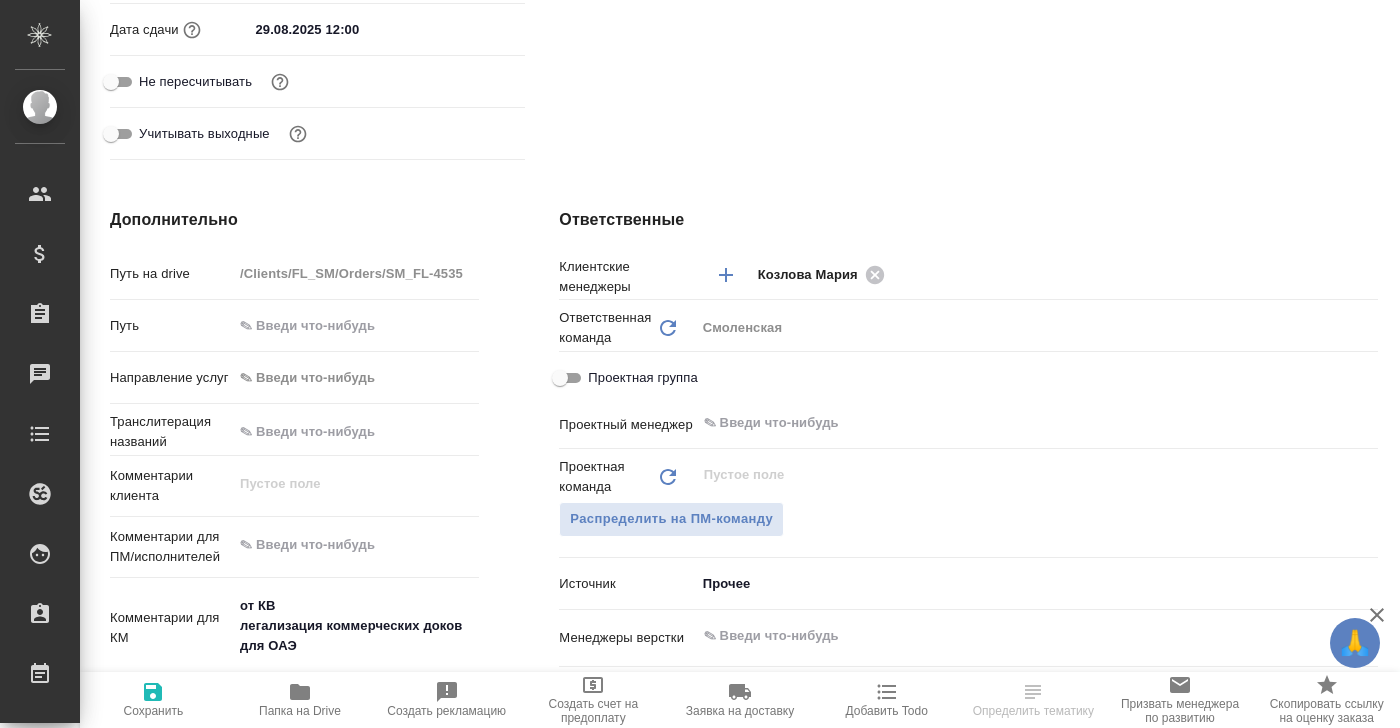 scroll, scrollTop: 0, scrollLeft: 0, axis: both 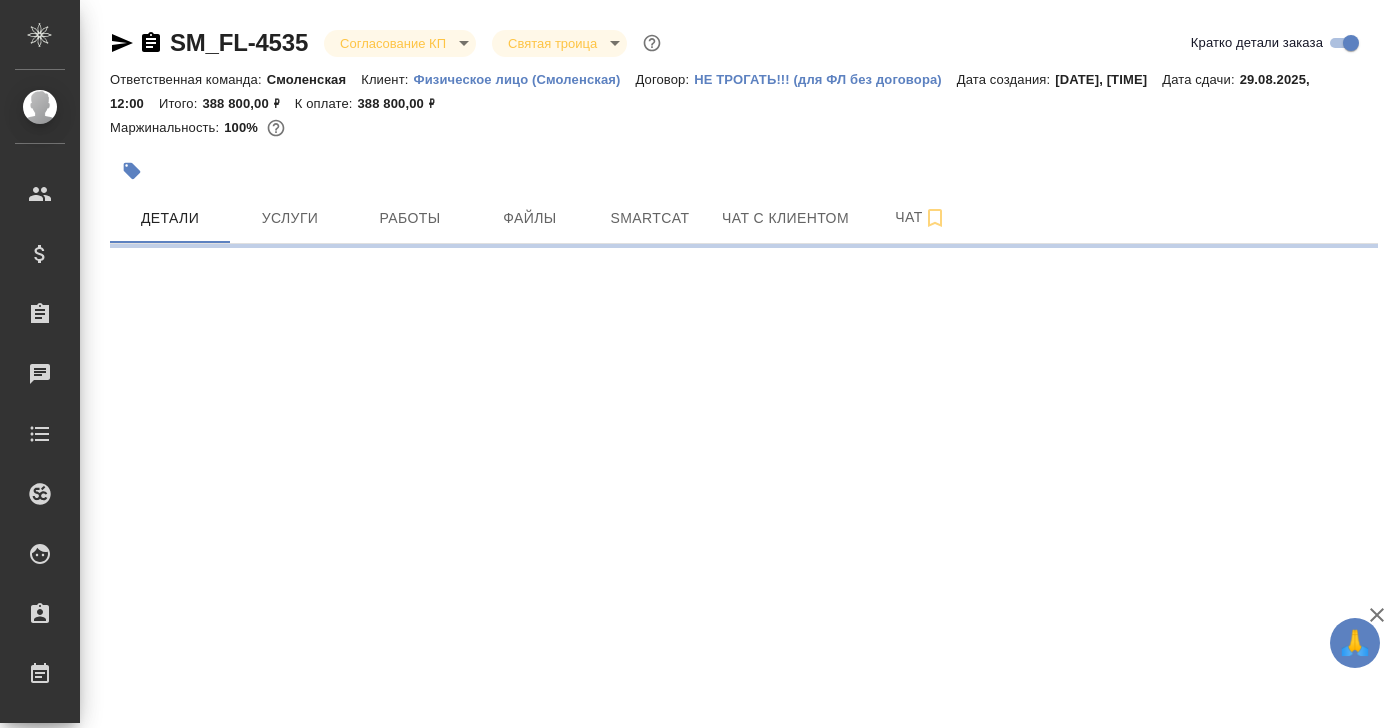 select on "RU" 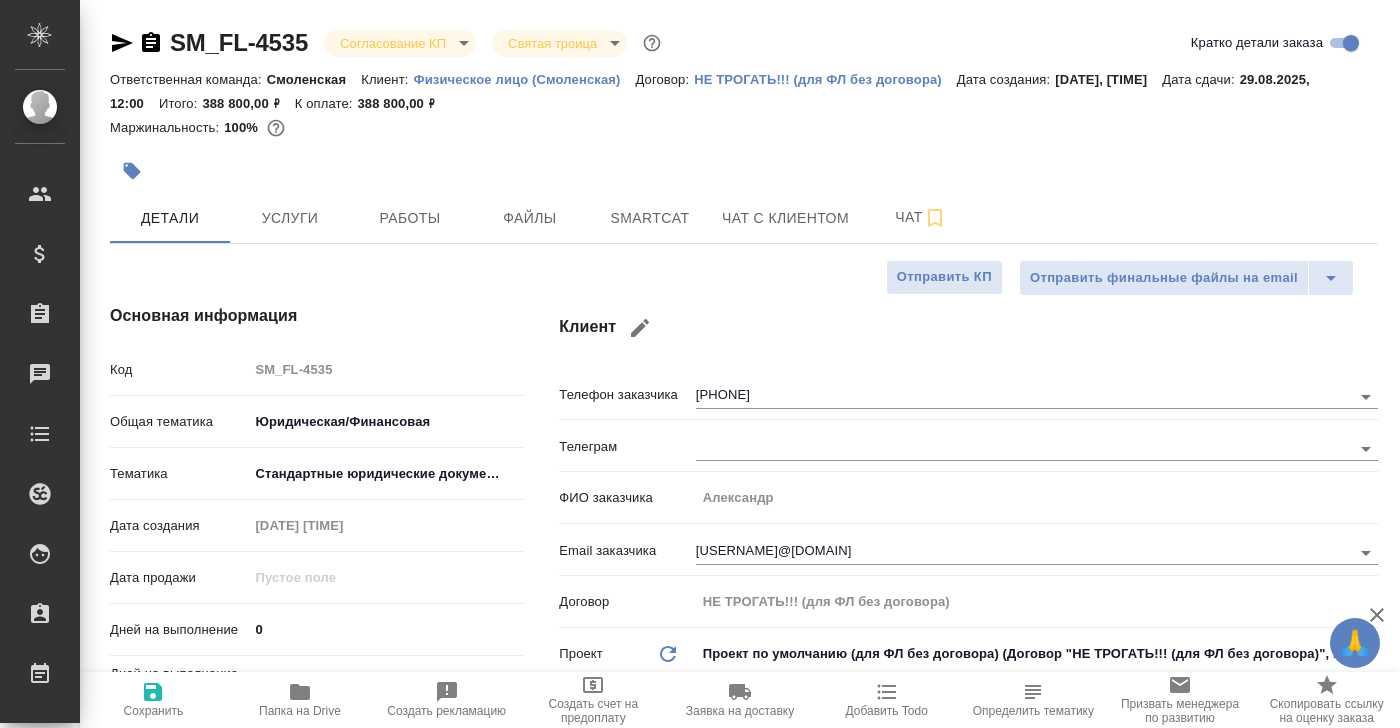 type on "x" 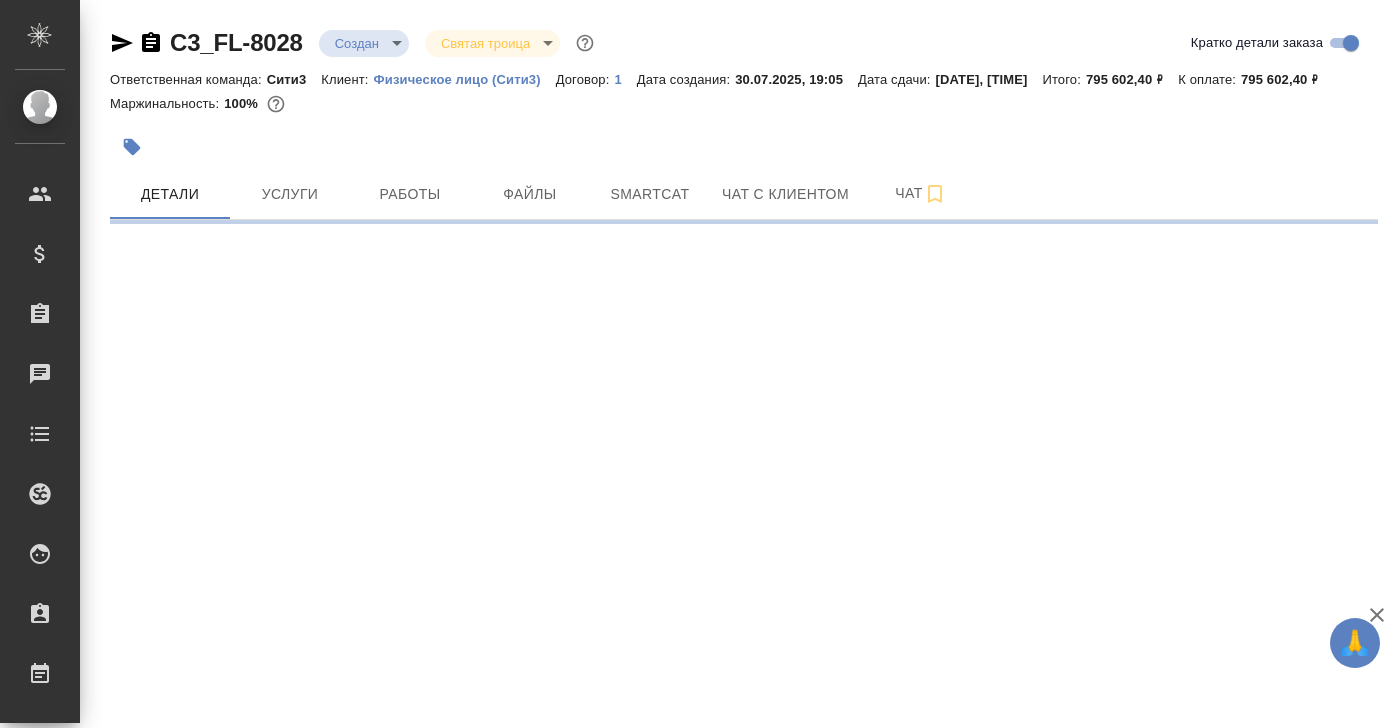 scroll, scrollTop: 0, scrollLeft: 0, axis: both 